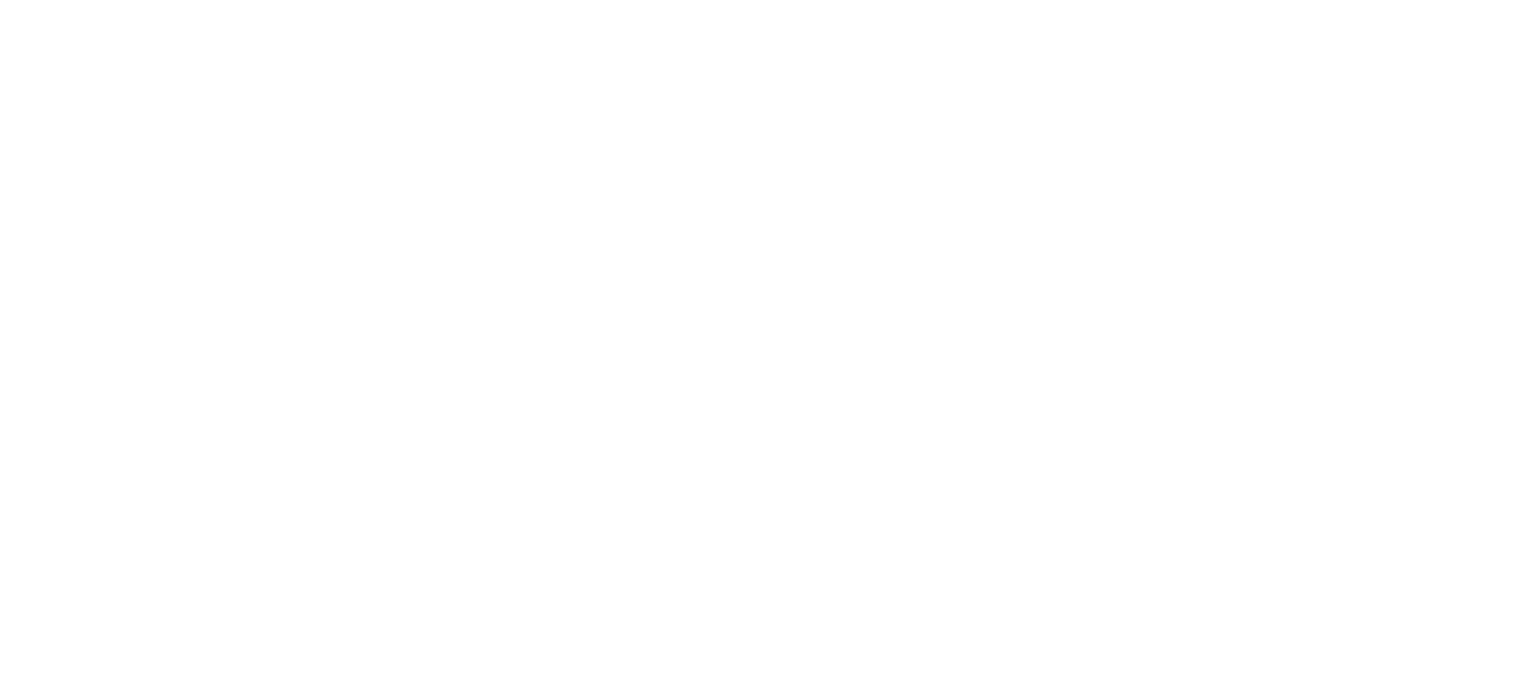scroll, scrollTop: 0, scrollLeft: 0, axis: both 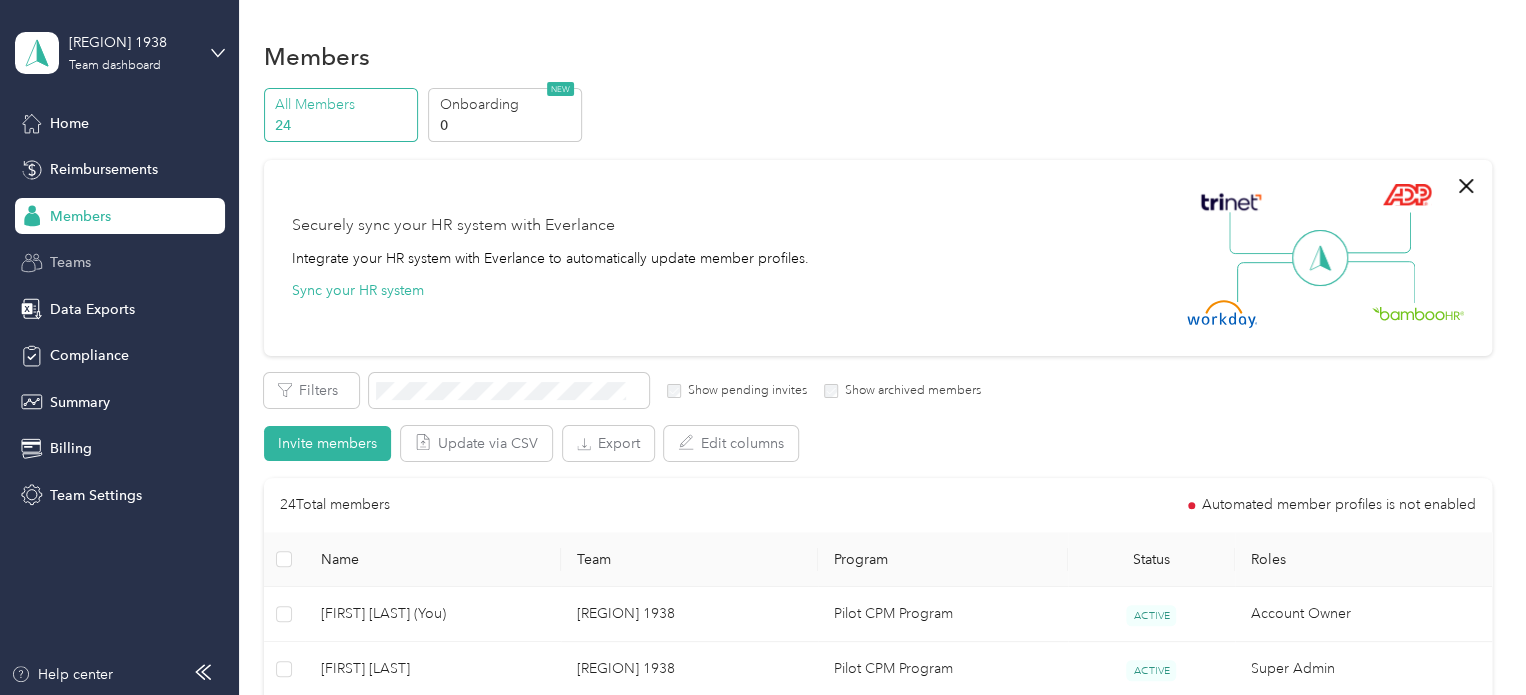 click on "Teams" at bounding box center (120, 263) 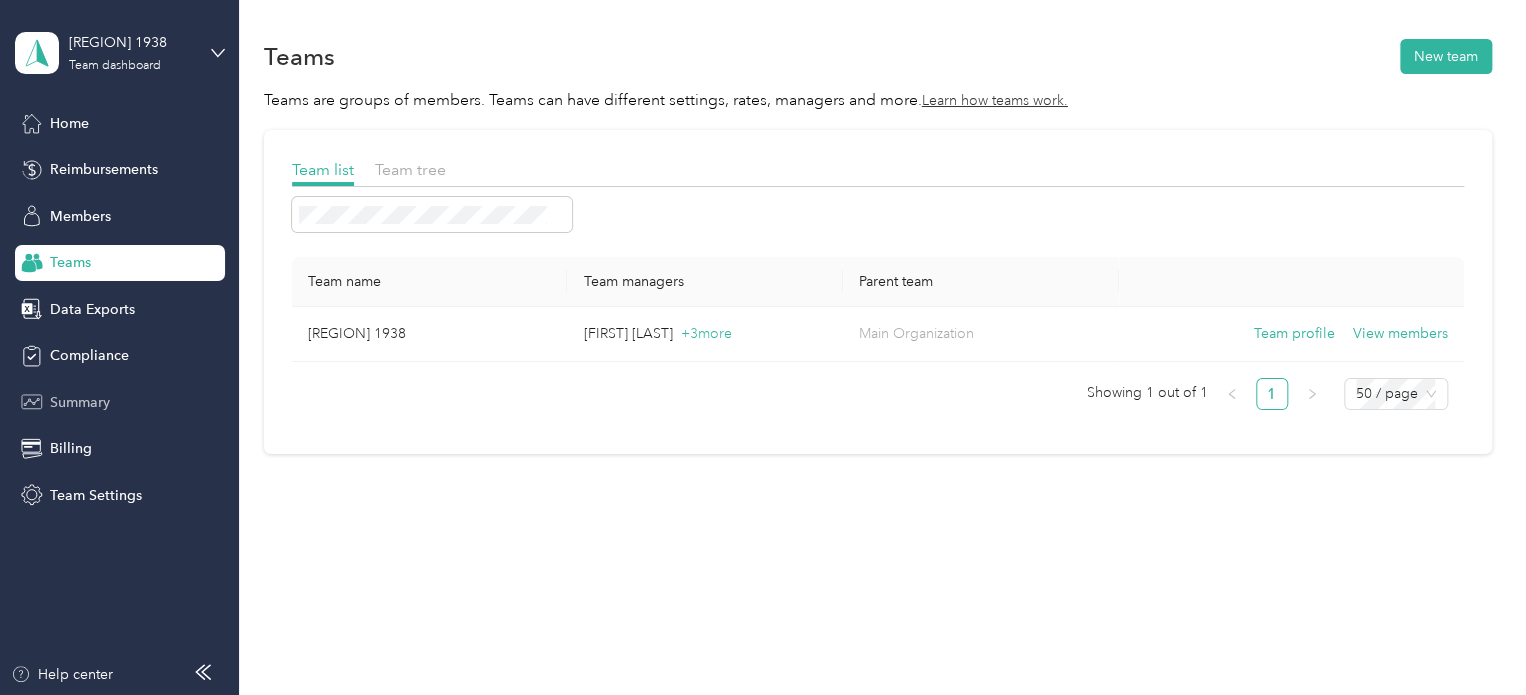 click on "Summary" at bounding box center (80, 402) 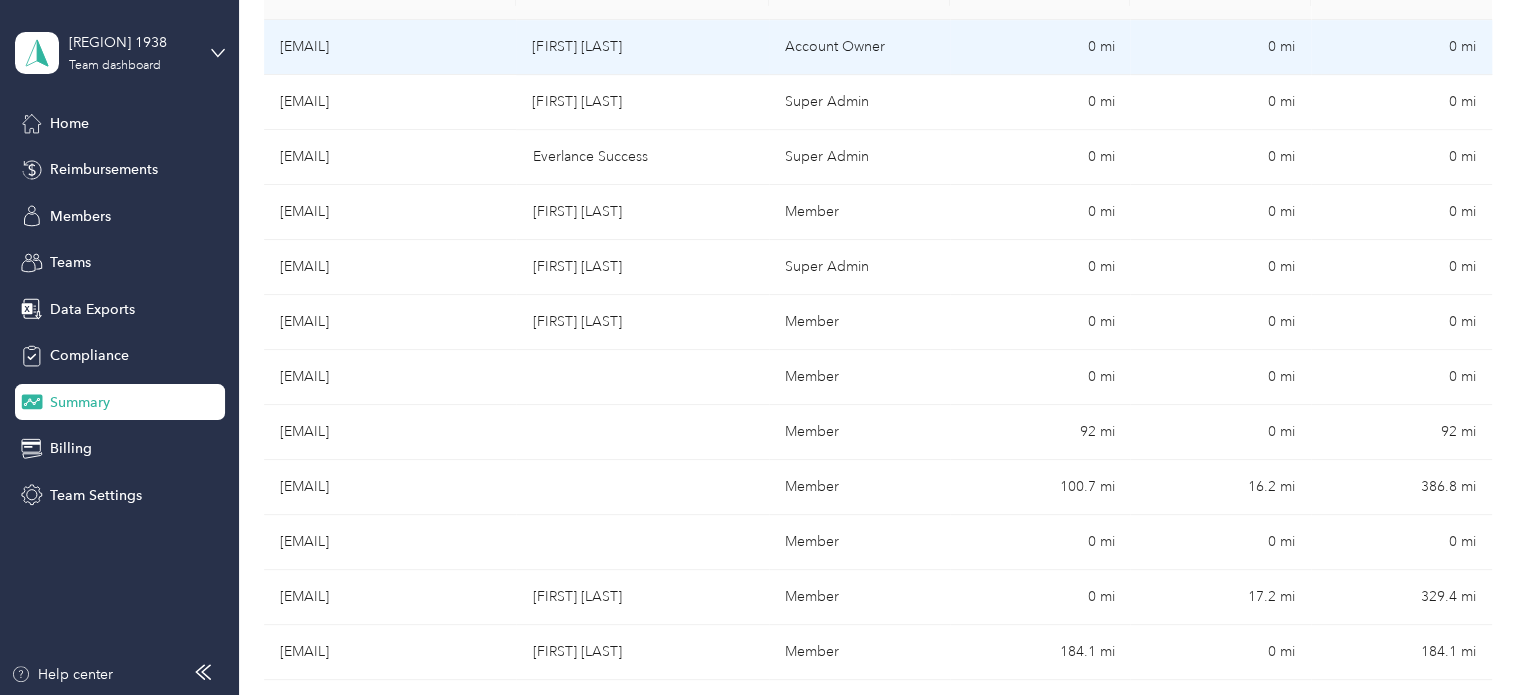 scroll, scrollTop: 394, scrollLeft: 0, axis: vertical 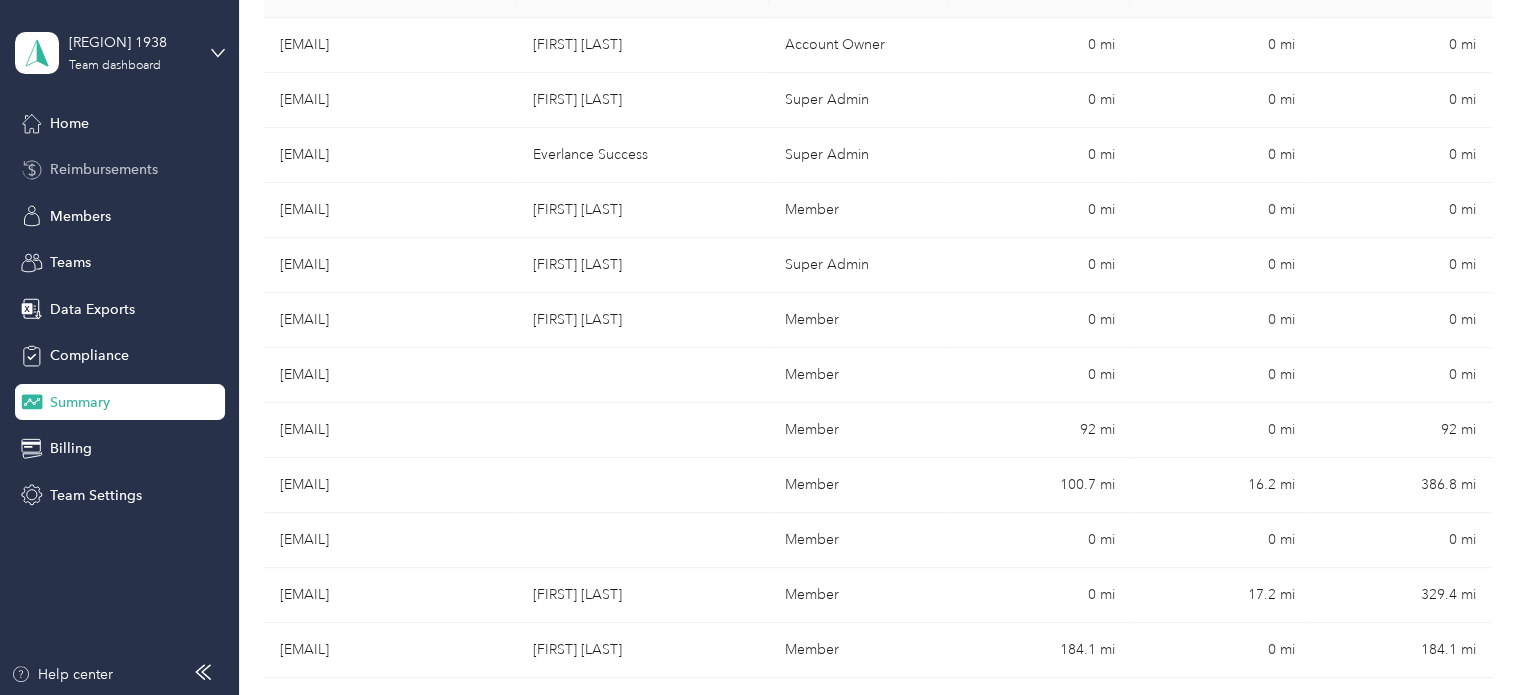 click on "Reimbursements" at bounding box center (104, 169) 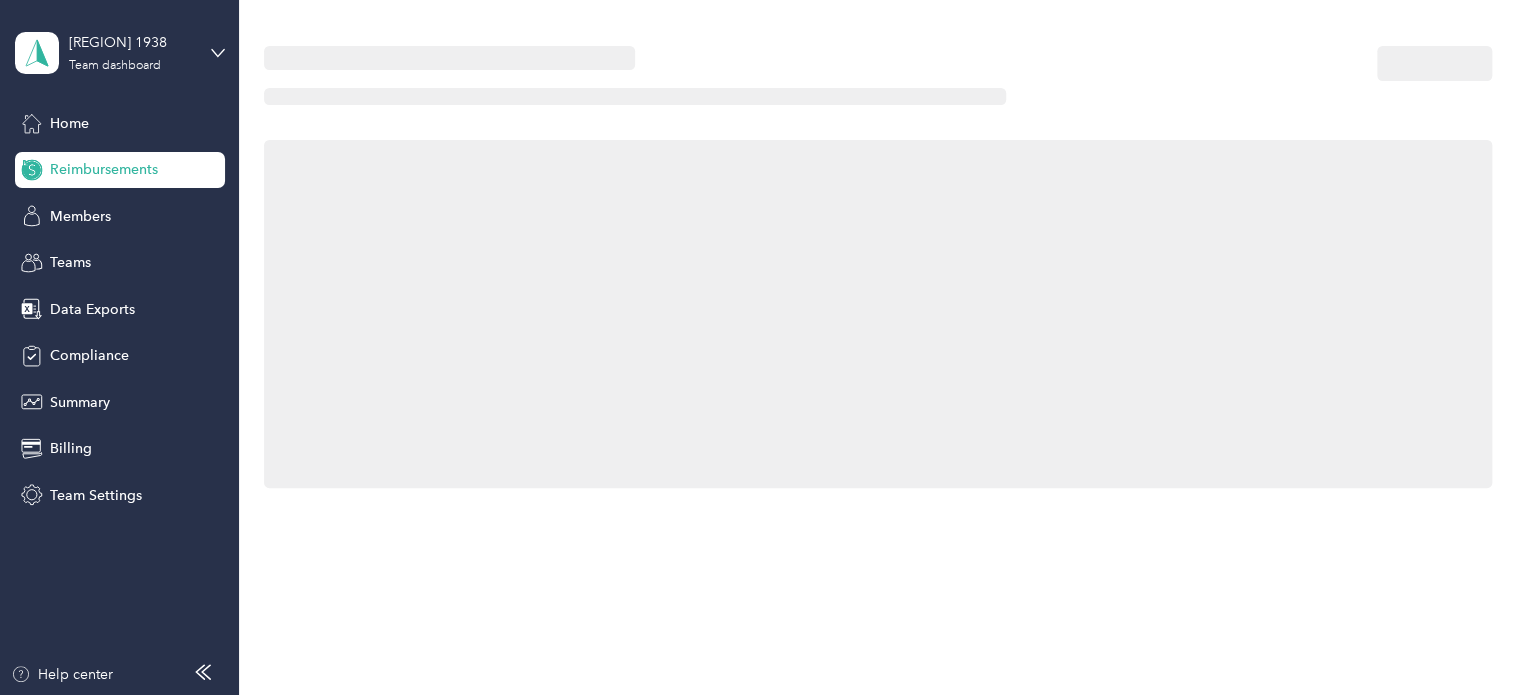 scroll, scrollTop: 0, scrollLeft: 0, axis: both 